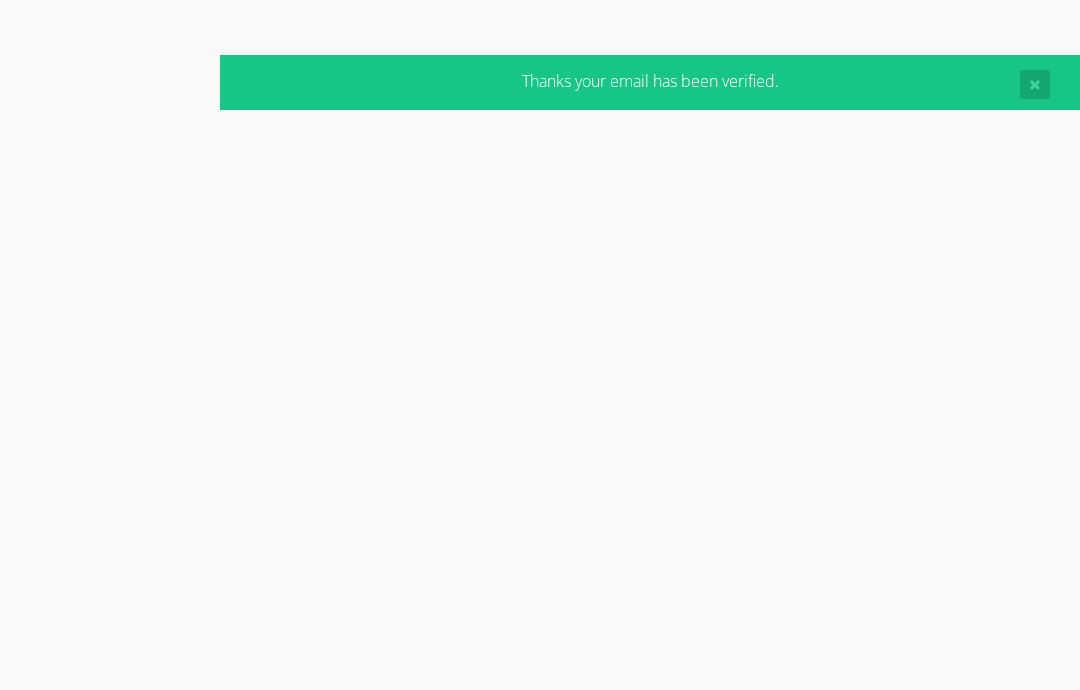 scroll, scrollTop: 0, scrollLeft: 0, axis: both 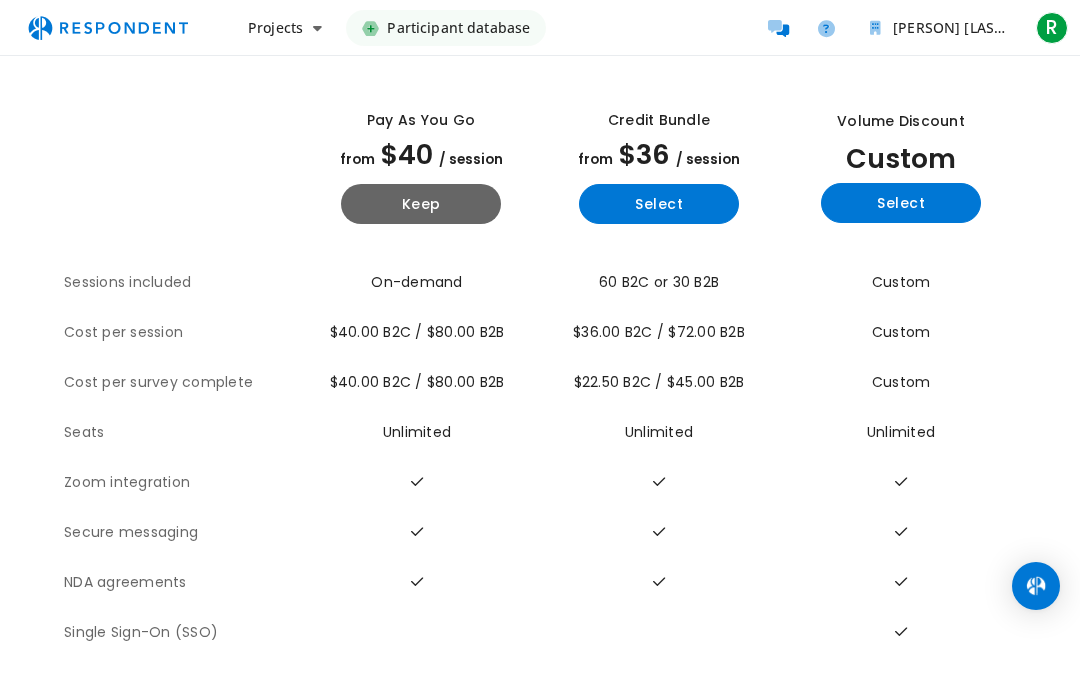 click on "Keep" at bounding box center [421, 204] 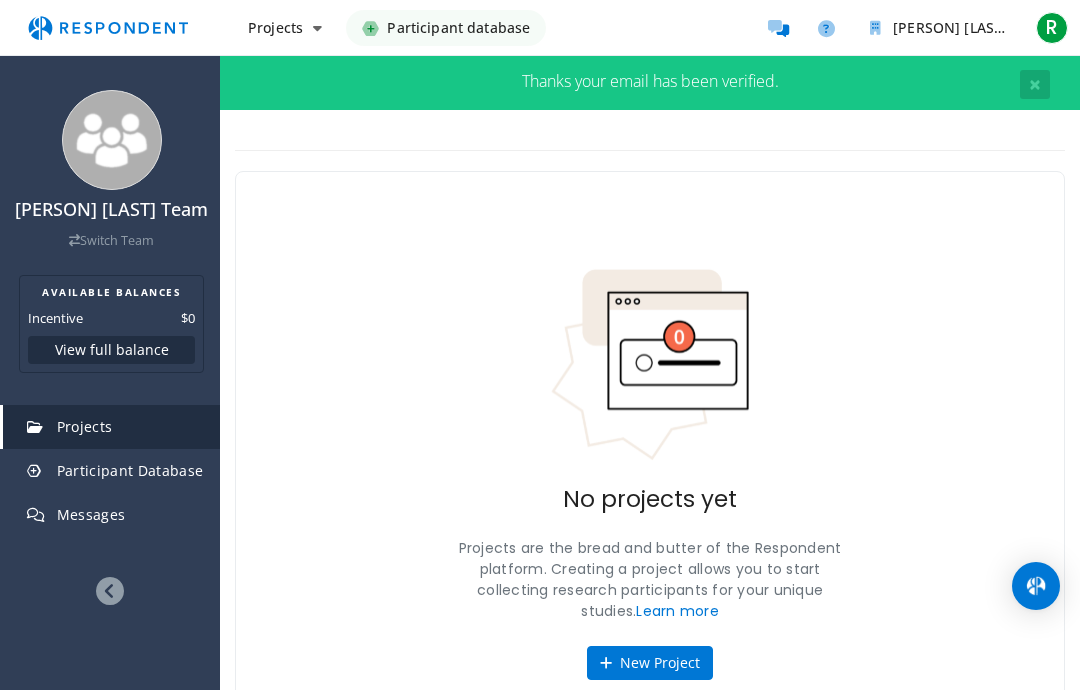click on "Participant database" at bounding box center (458, 28) 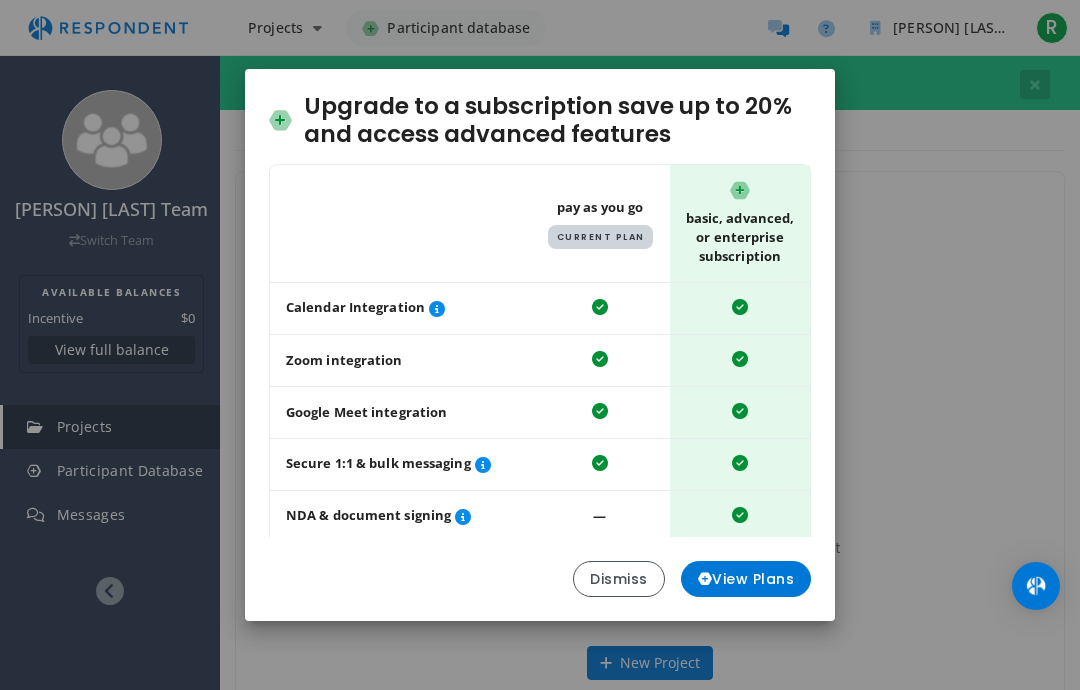 click on "View Plans" at bounding box center (746, 579) 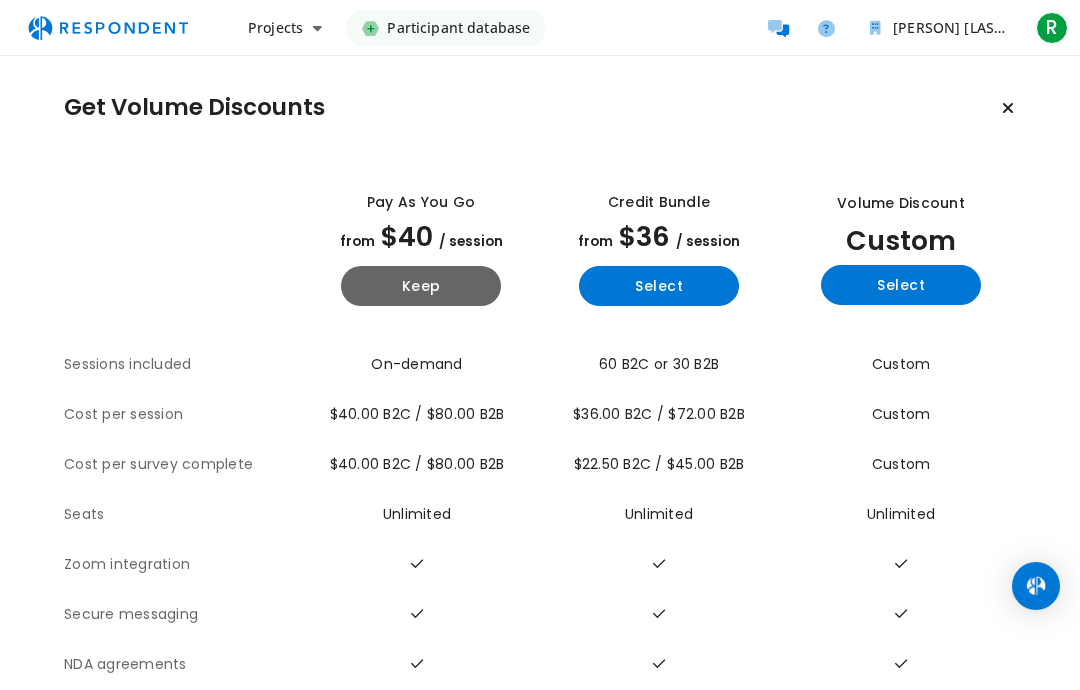 click on "Select" at bounding box center [659, 286] 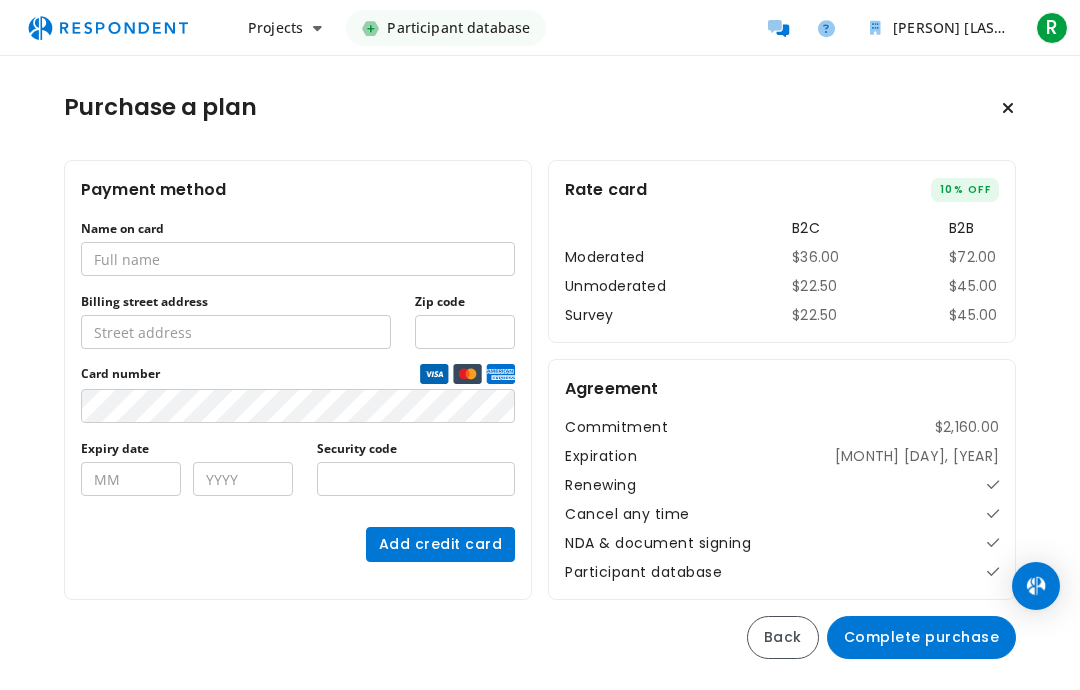 click on "Back" at bounding box center (783, 637) 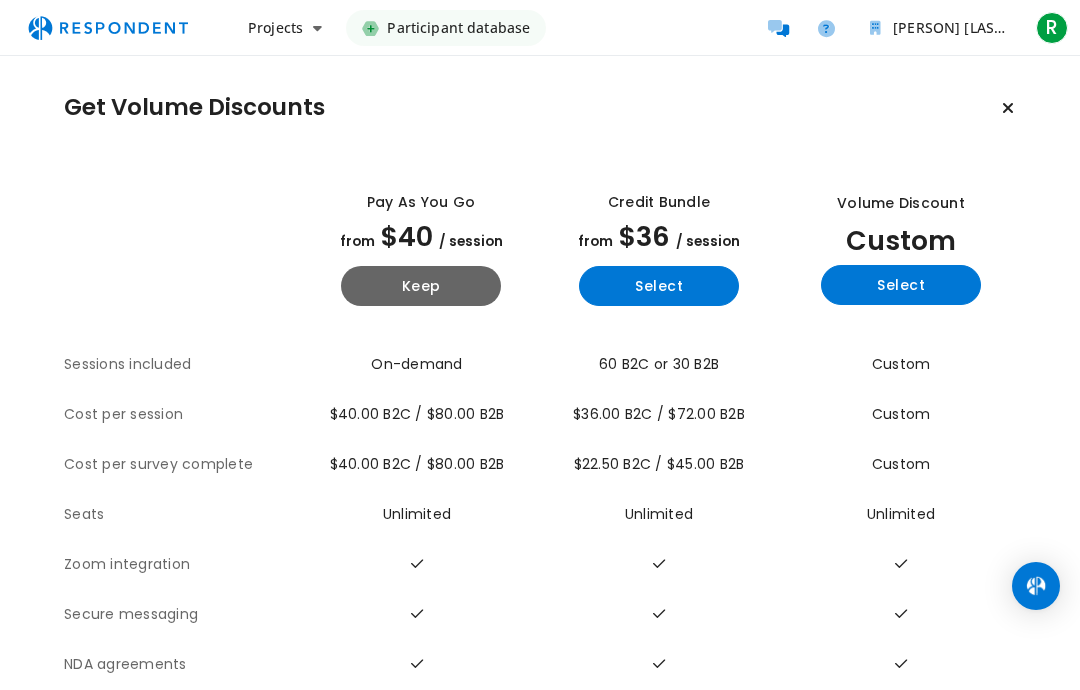 click on "[PERSON] [LAST] Team" at bounding box center [939, 28] 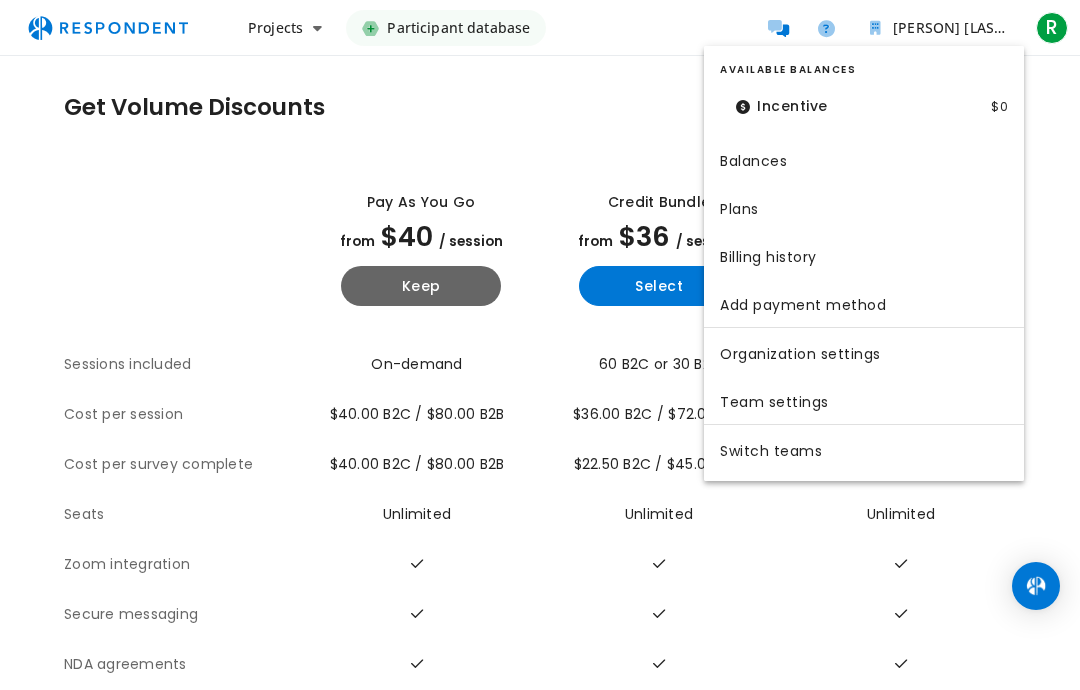 click on "Organization settings" at bounding box center (864, 352) 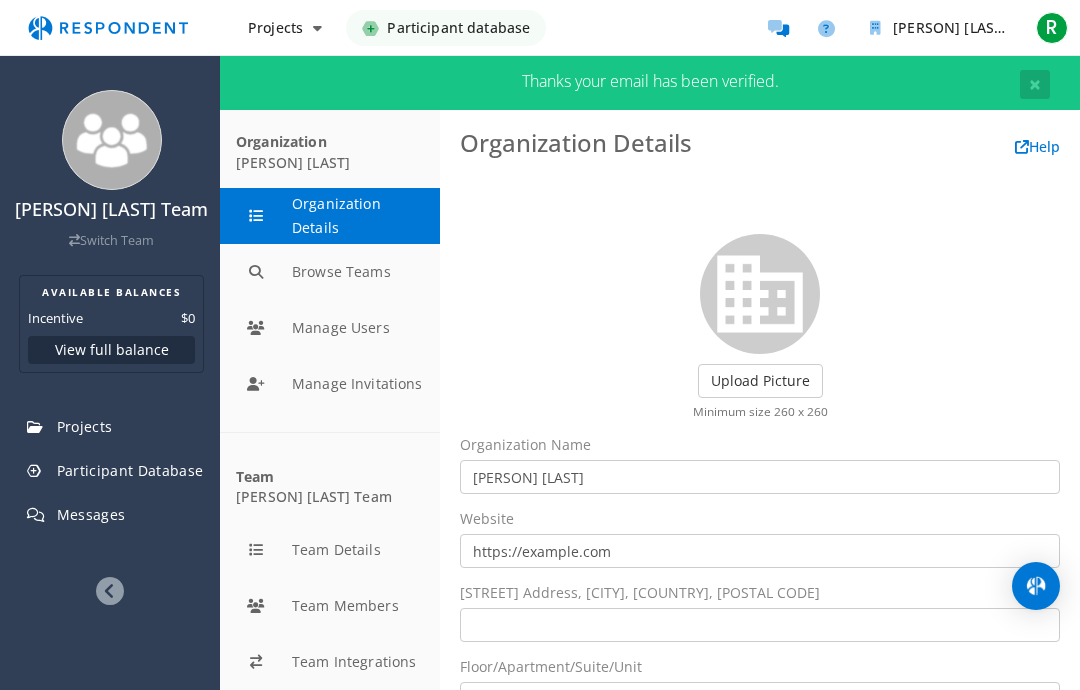 click on "Projects" at bounding box center (285, 28) 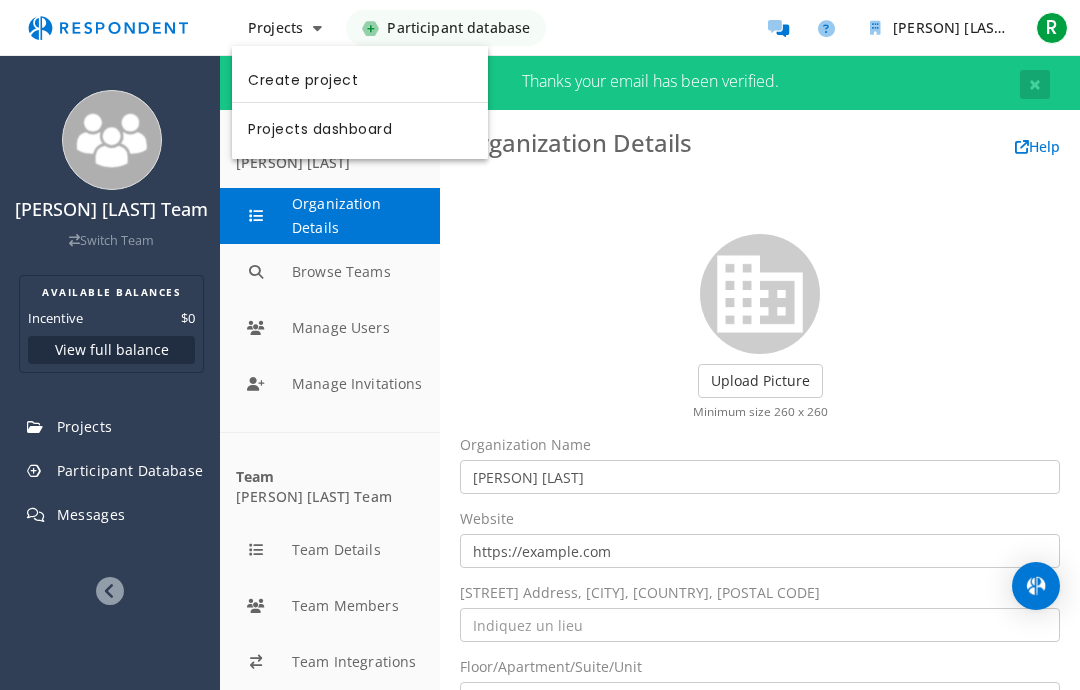 click at bounding box center (540, 345) 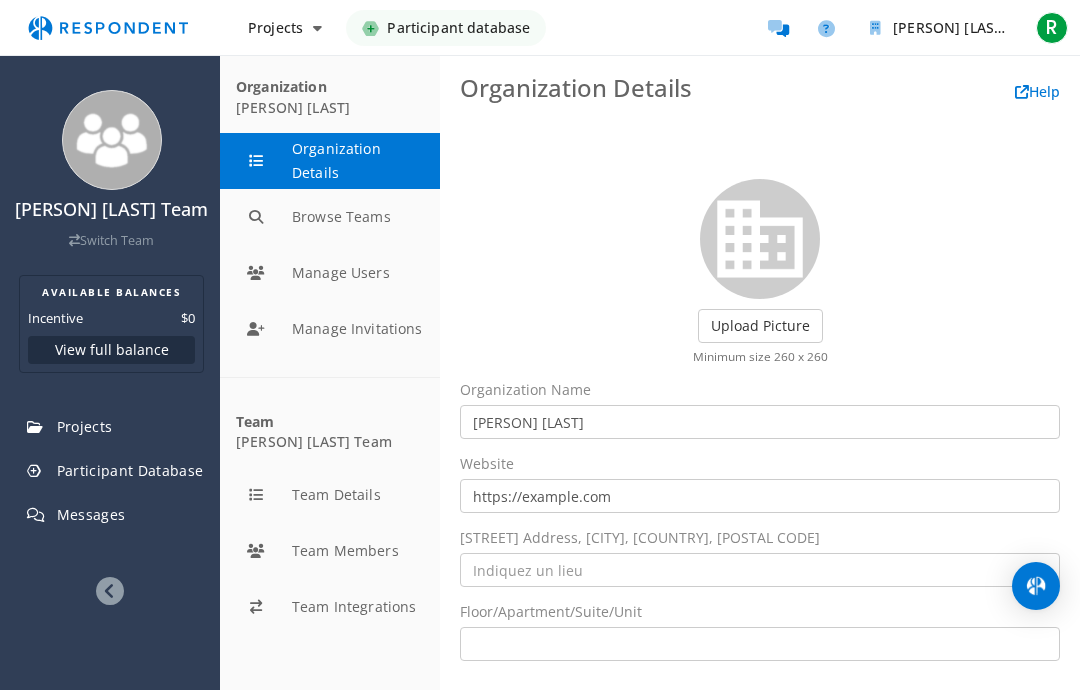 scroll, scrollTop: 135, scrollLeft: 0, axis: vertical 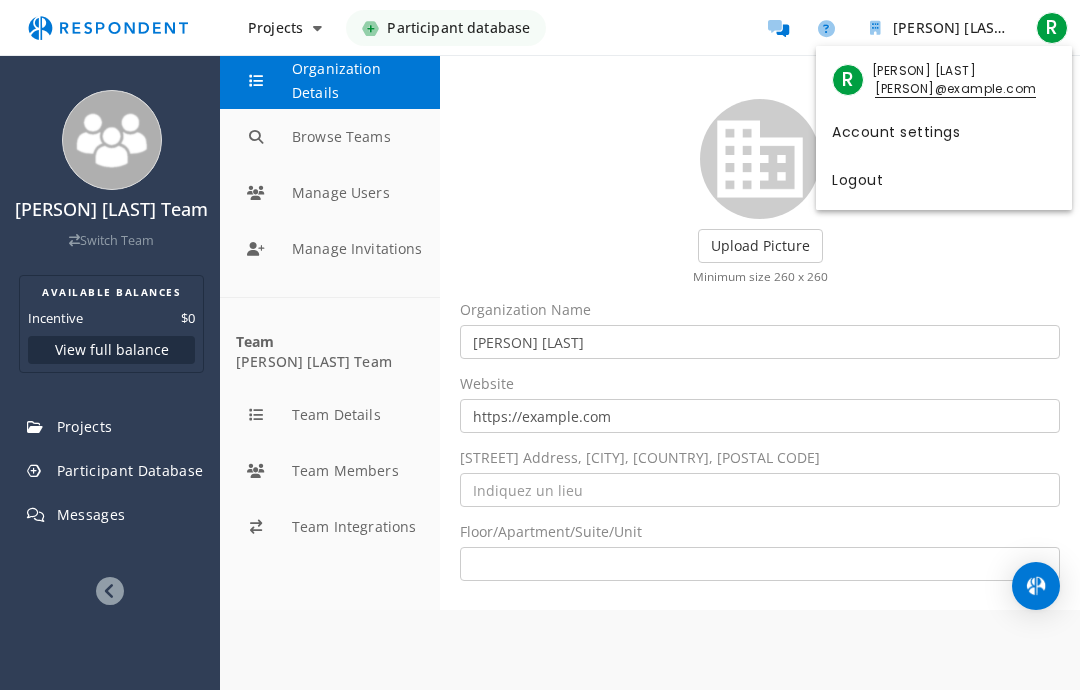 click on "Account settings" at bounding box center [944, 130] 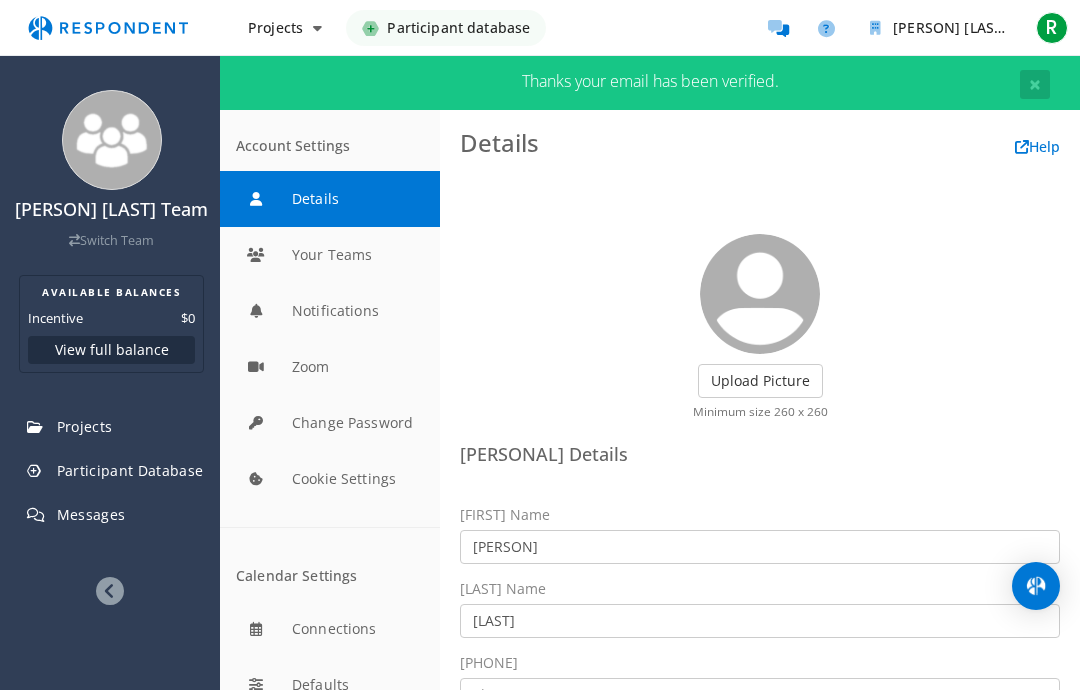 scroll, scrollTop: 135, scrollLeft: 0, axis: vertical 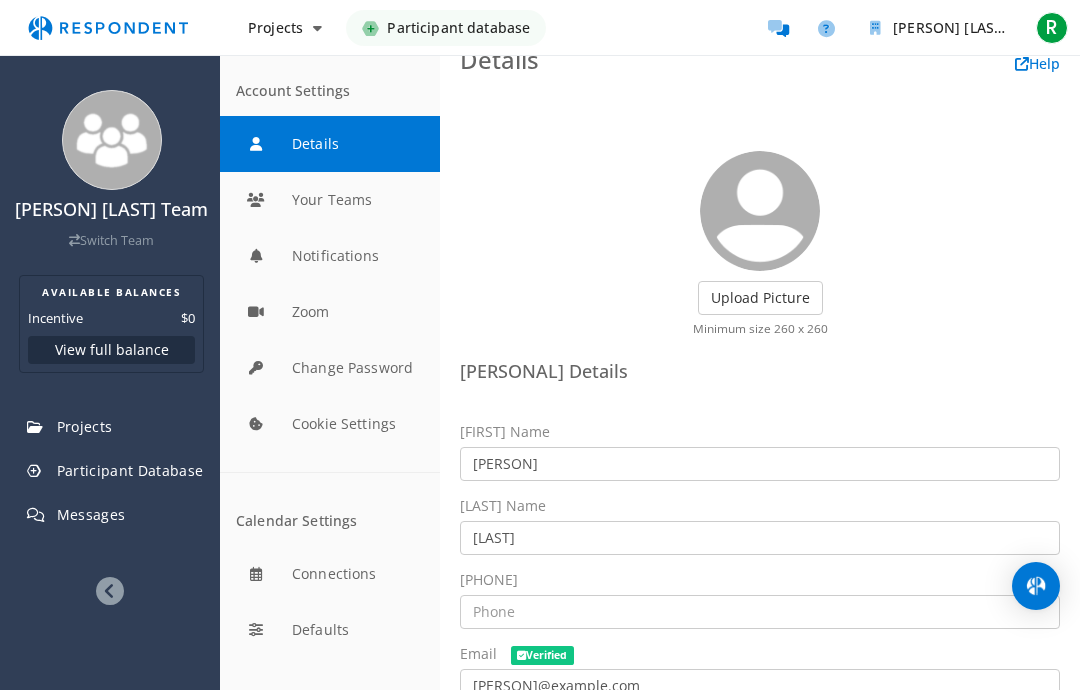 click at bounding box center (330, 630) 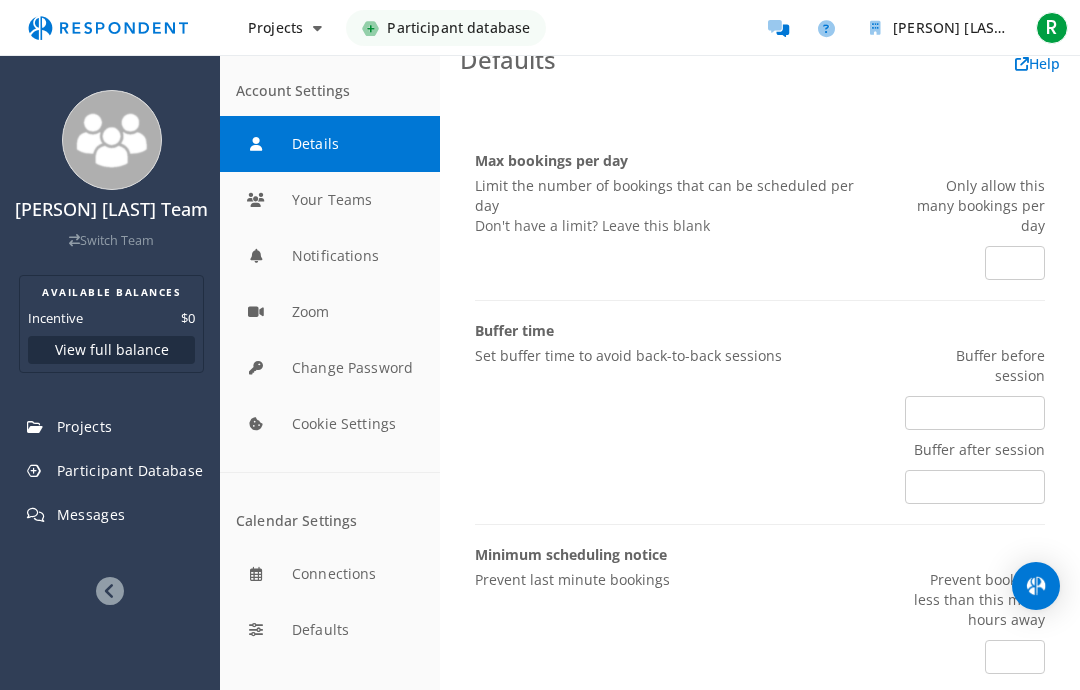 scroll, scrollTop: 0, scrollLeft: 0, axis: both 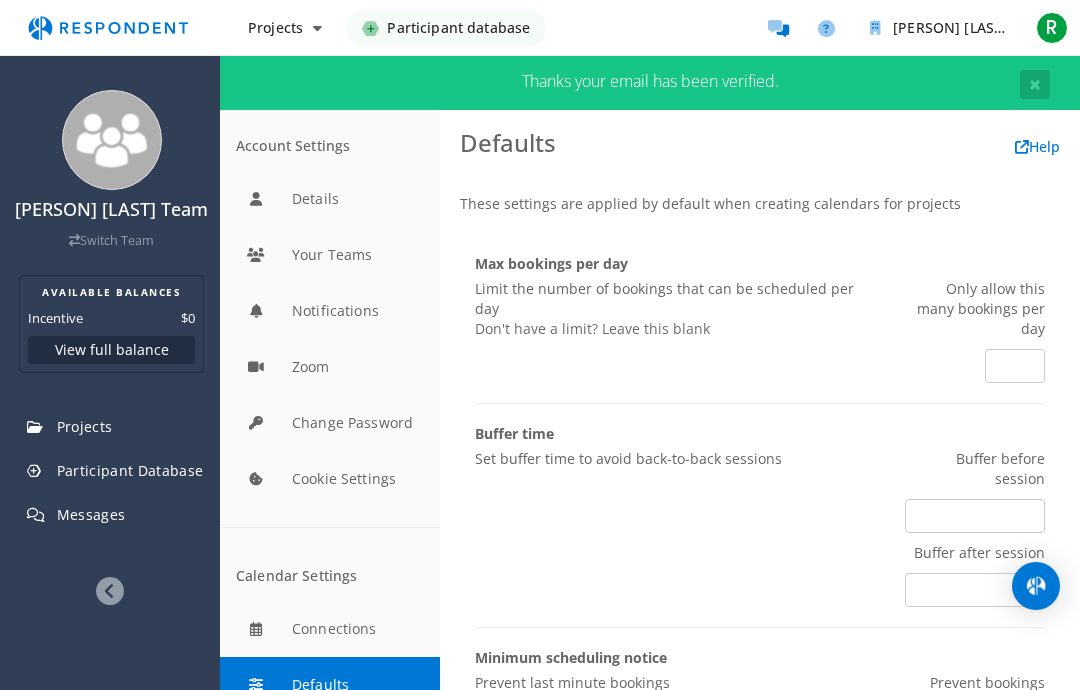 click at bounding box center (108, 28) 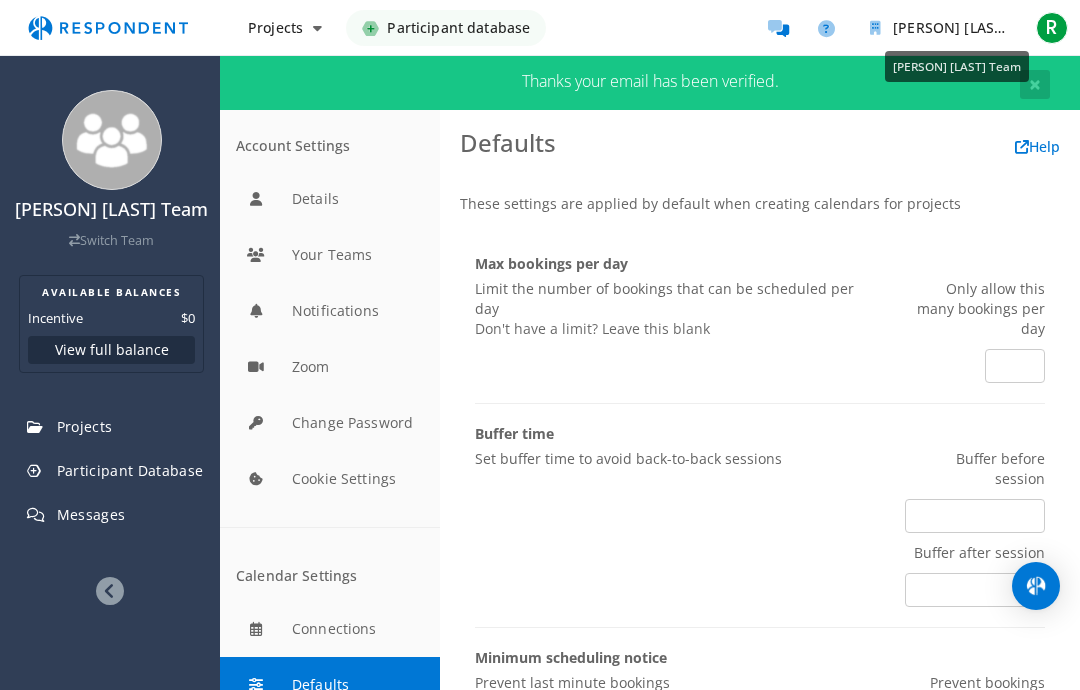 click on "[PERSON] [LAST] Team" at bounding box center (971, 27) 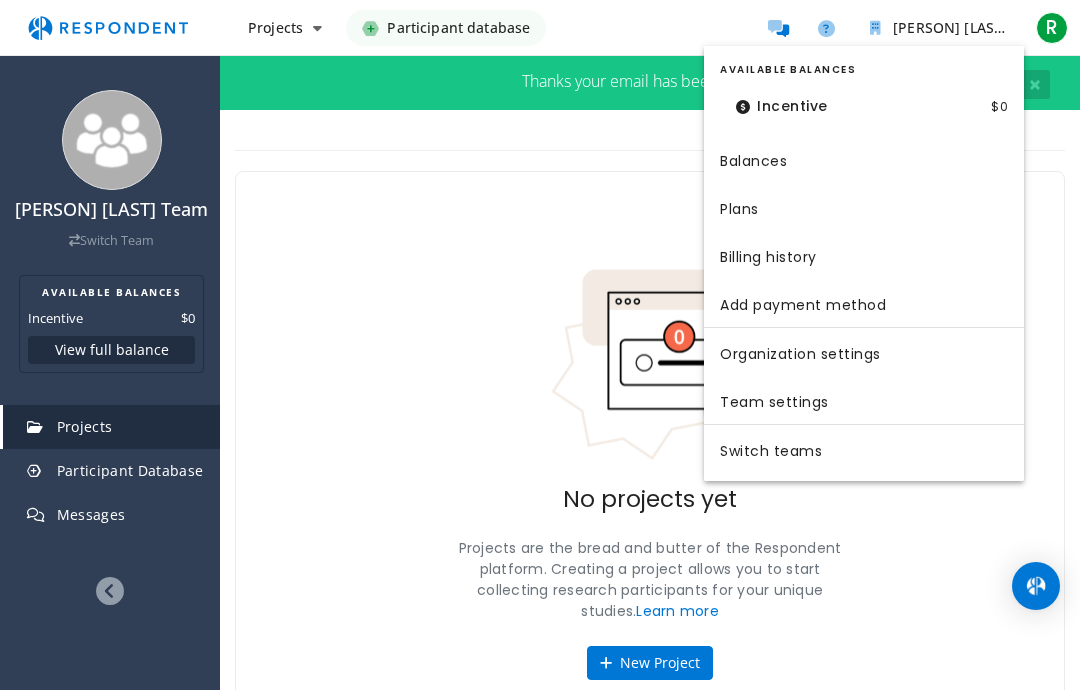 click on "Team settings" at bounding box center (864, 400) 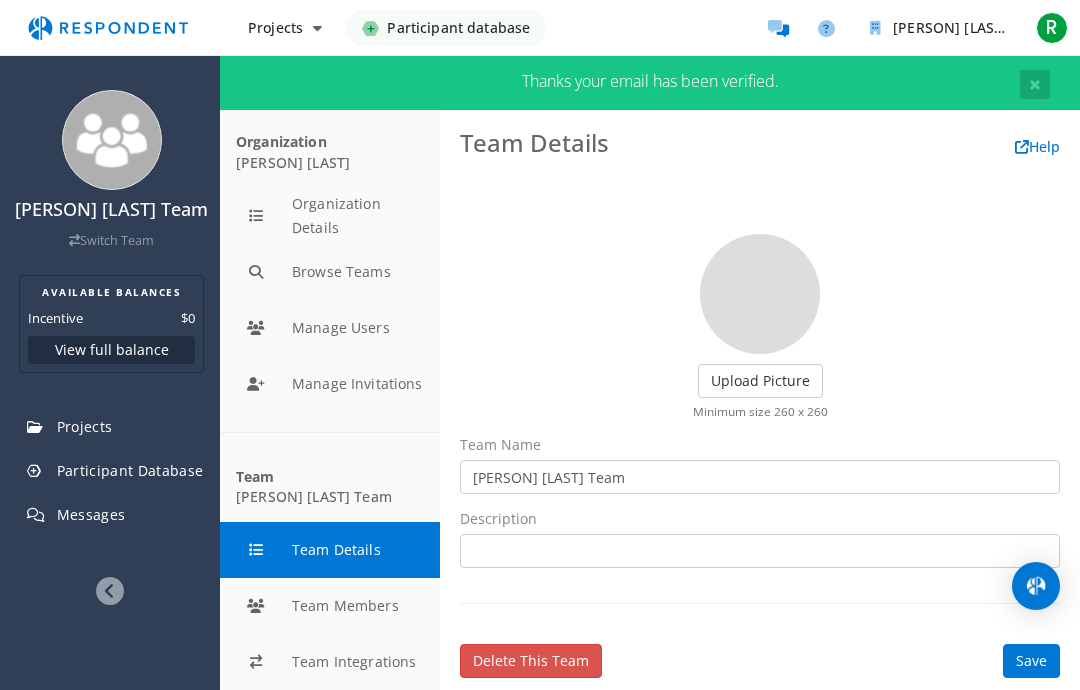 click at bounding box center (330, 662) 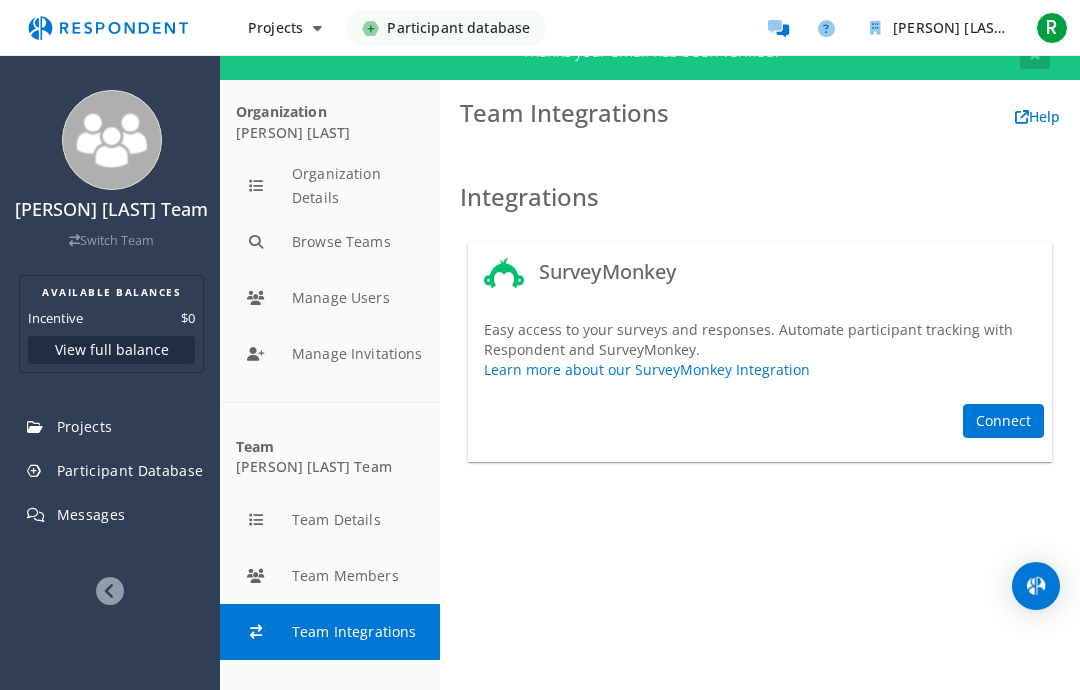 scroll, scrollTop: 135, scrollLeft: 0, axis: vertical 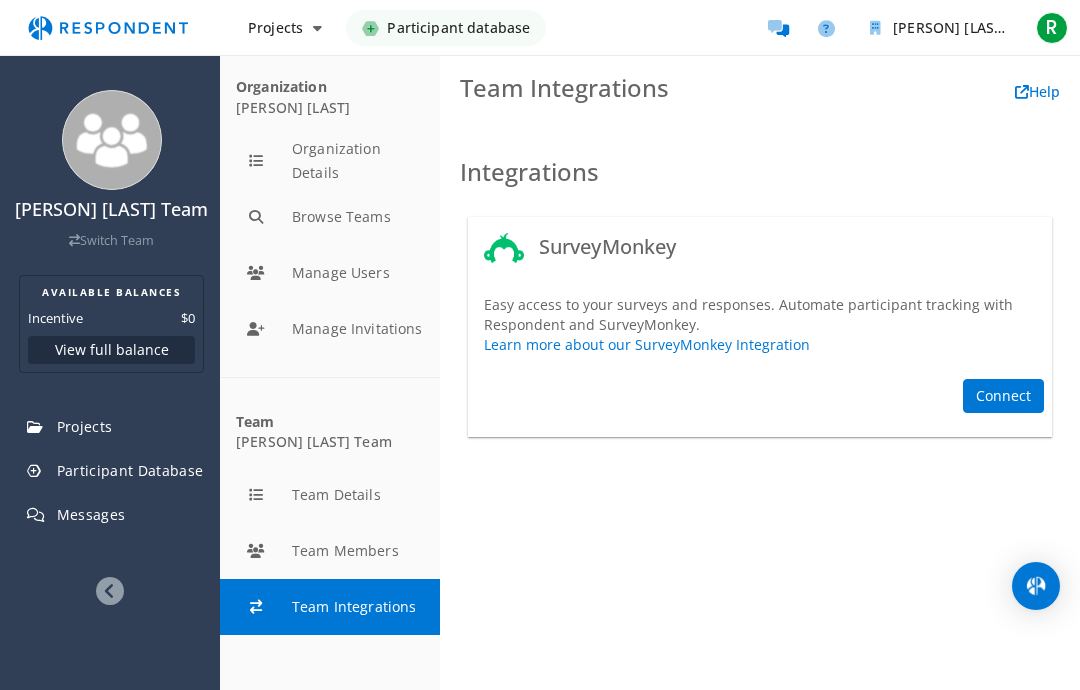 click at bounding box center [330, 551] 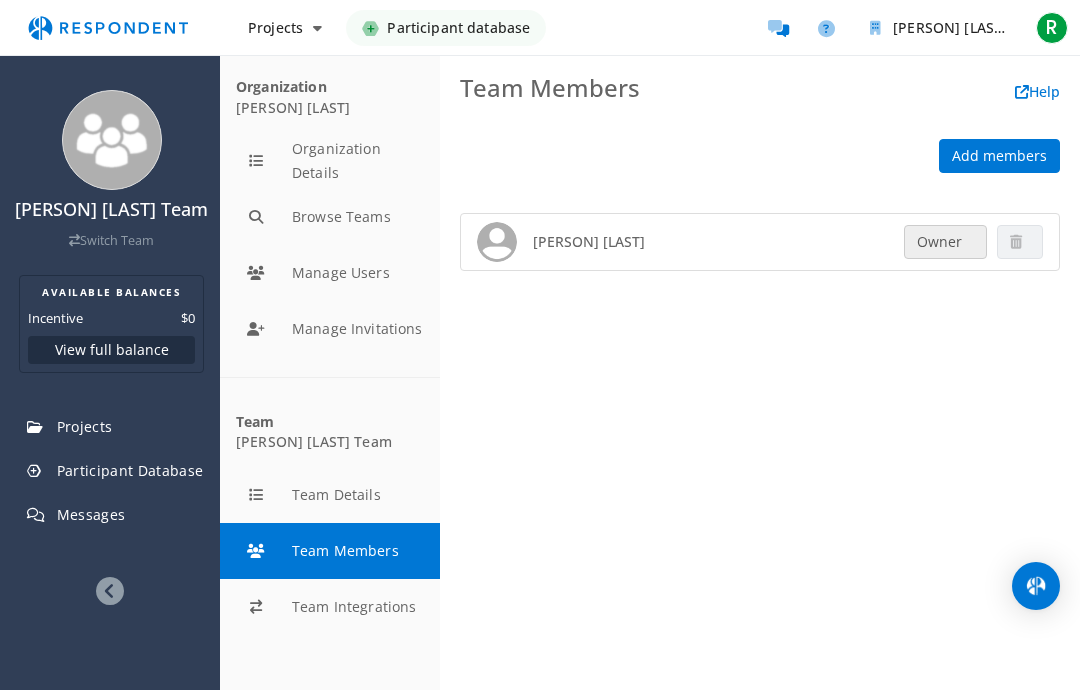 click on "[PERSON] [LAST] Team" at bounding box center [971, 27] 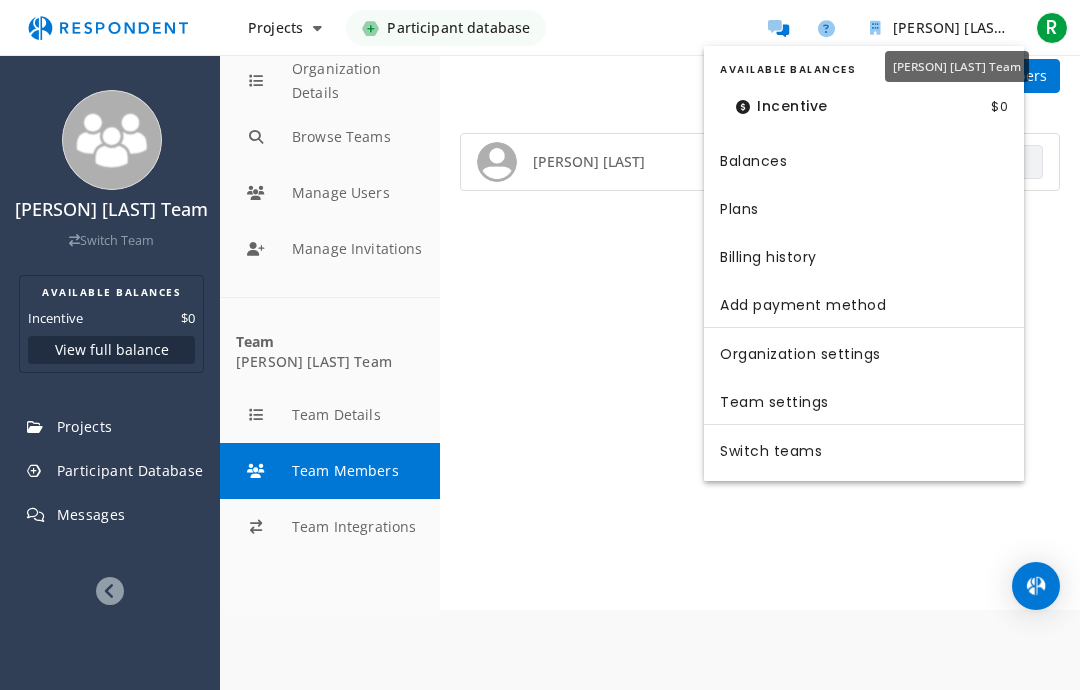 scroll, scrollTop: 0, scrollLeft: 0, axis: both 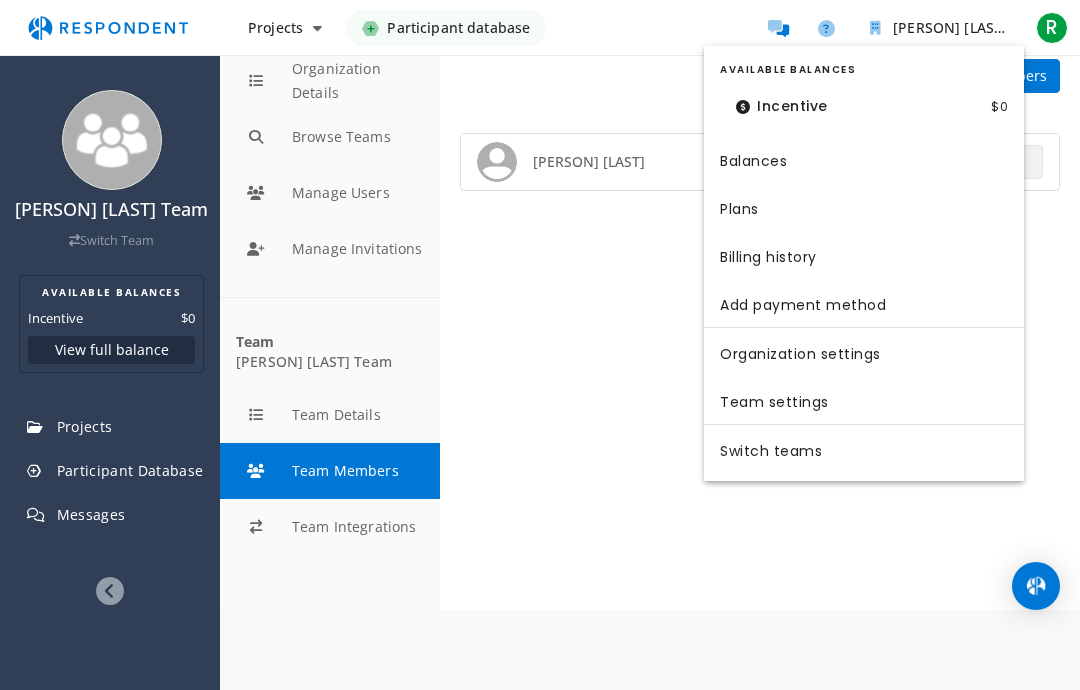click on "Organization settings" at bounding box center (864, 352) 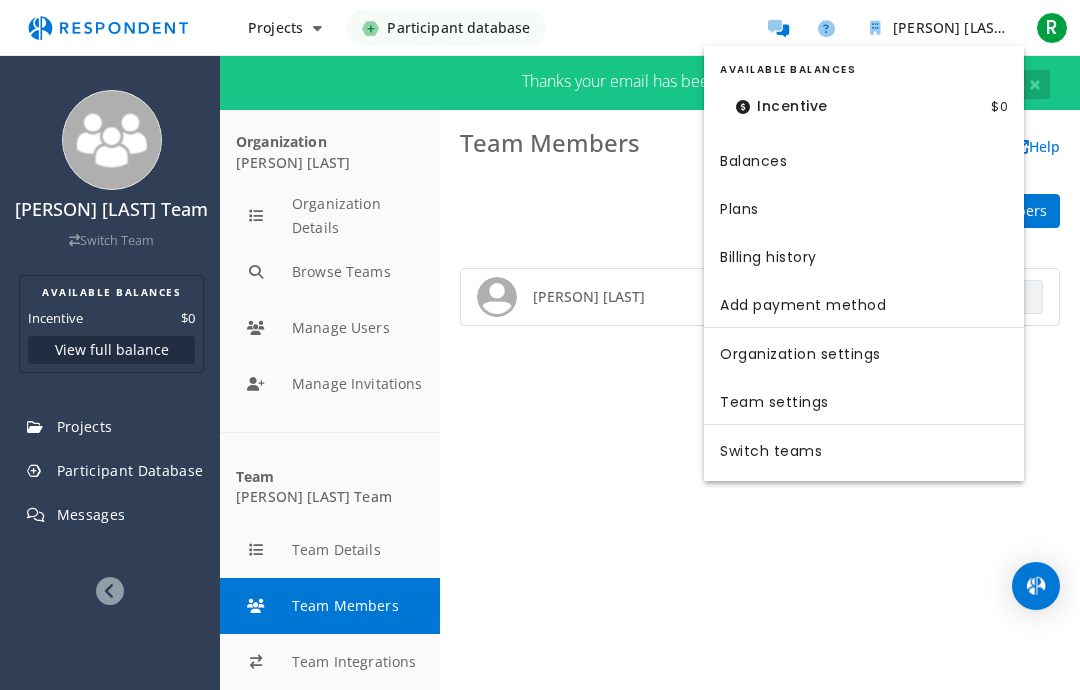 scroll, scrollTop: 135, scrollLeft: 0, axis: vertical 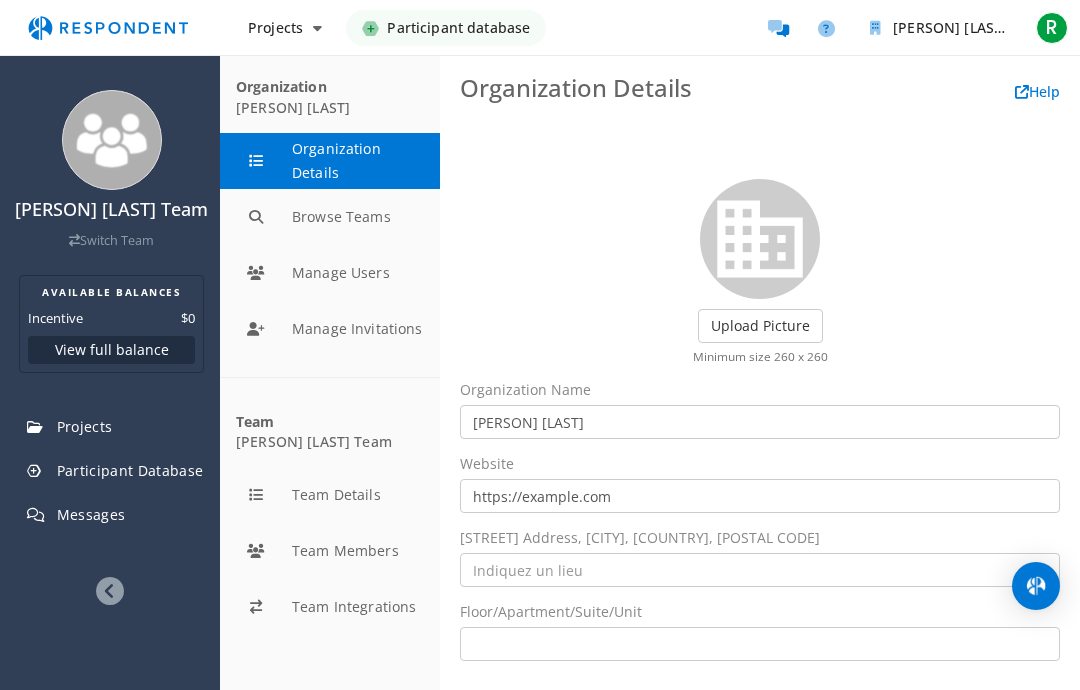 click on "Switch Team" at bounding box center (111, 240) 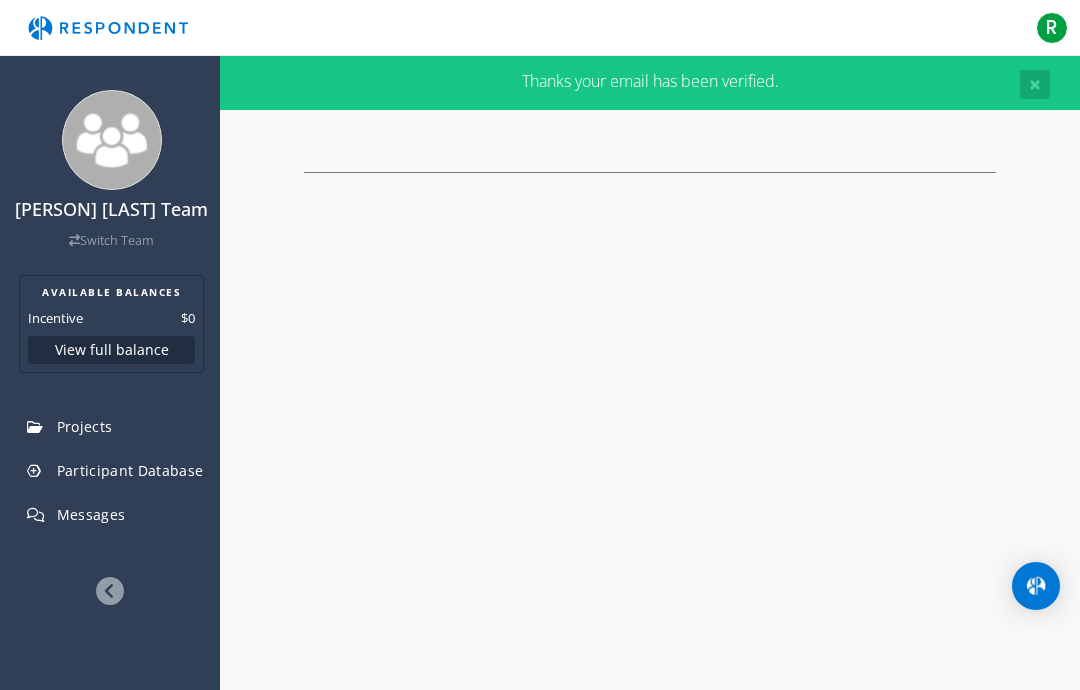 scroll, scrollTop: 0, scrollLeft: 0, axis: both 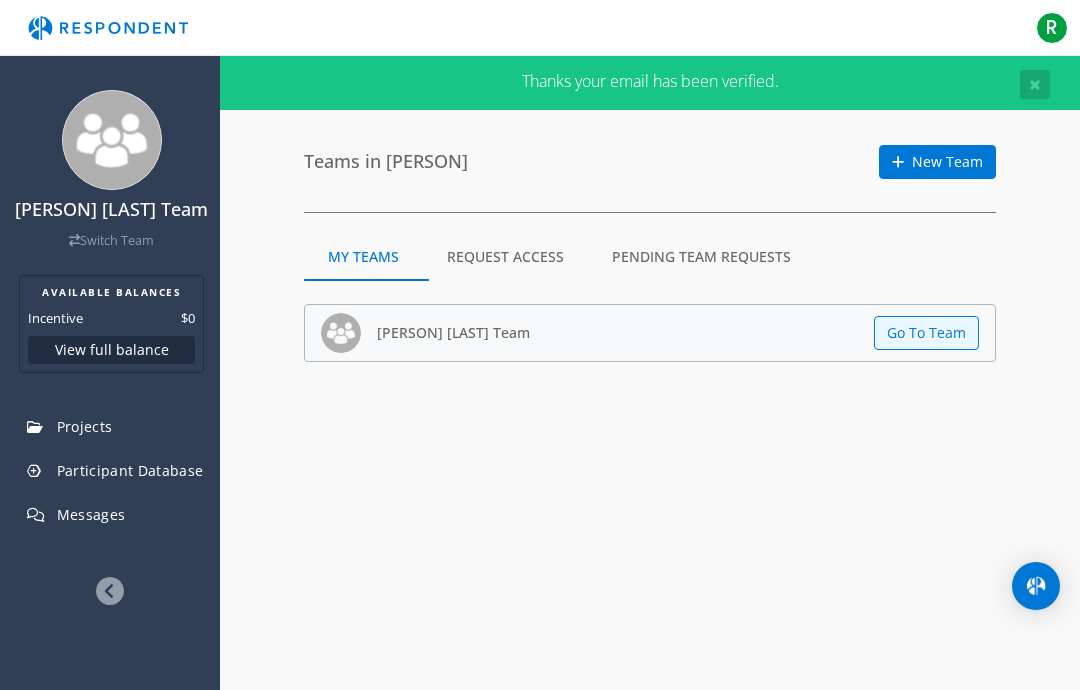 click on "R" at bounding box center [1052, 28] 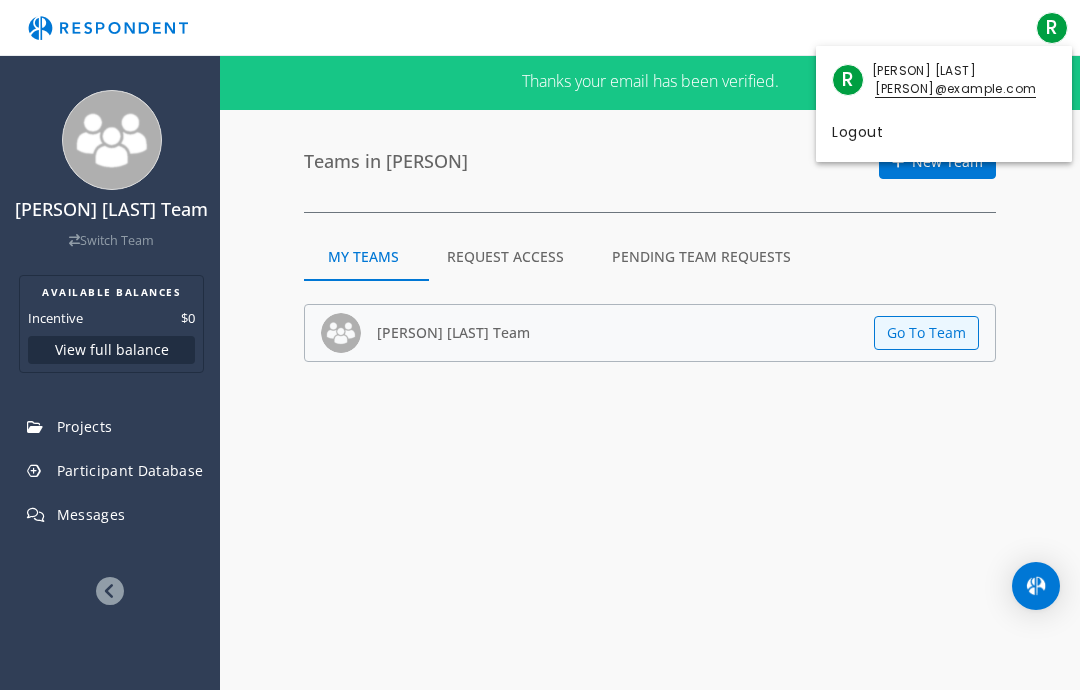 click on "[PERSON]@example.com" at bounding box center [954, 89] 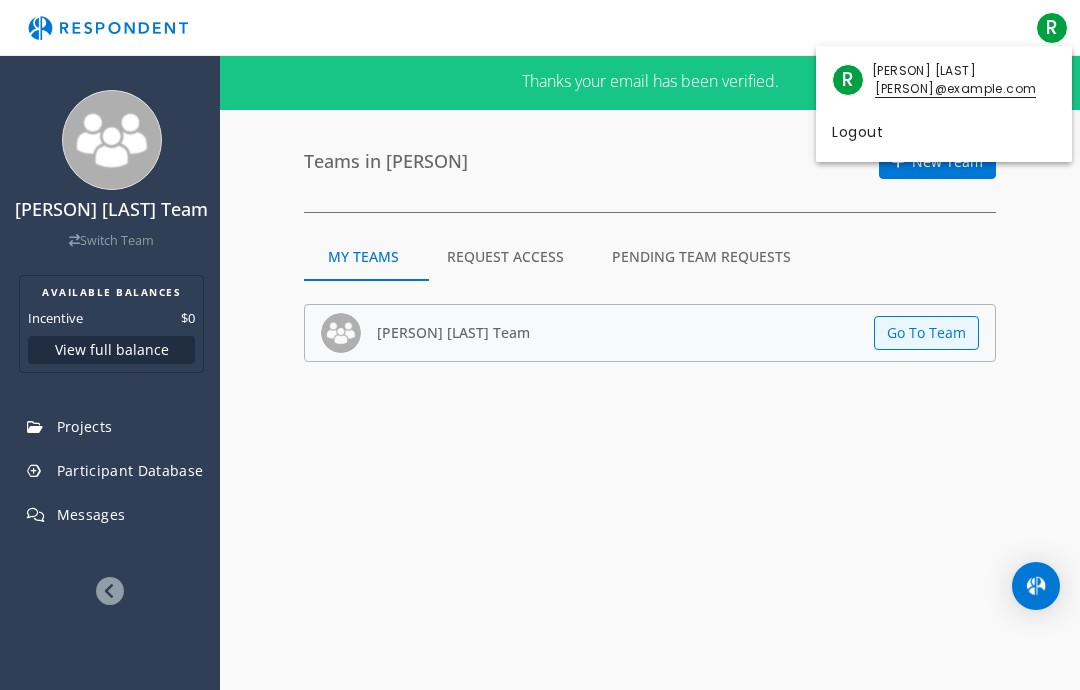 click at bounding box center (540, 345) 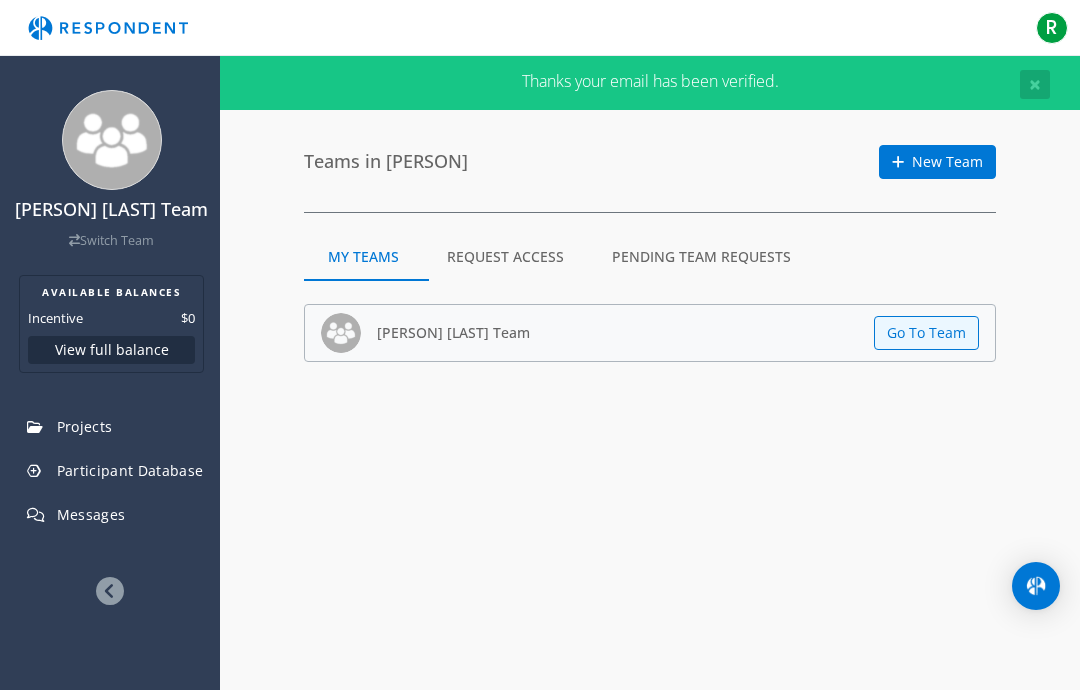 click on "Teams in [PERSON]        New Team                                  My Teams Request Access Pending Team Requests         My Teams Request Access Pending Team Requests                         [PERSON] Team          Go To Team                           No other teams to join                     No pending new team requests" at bounding box center (650, 258) 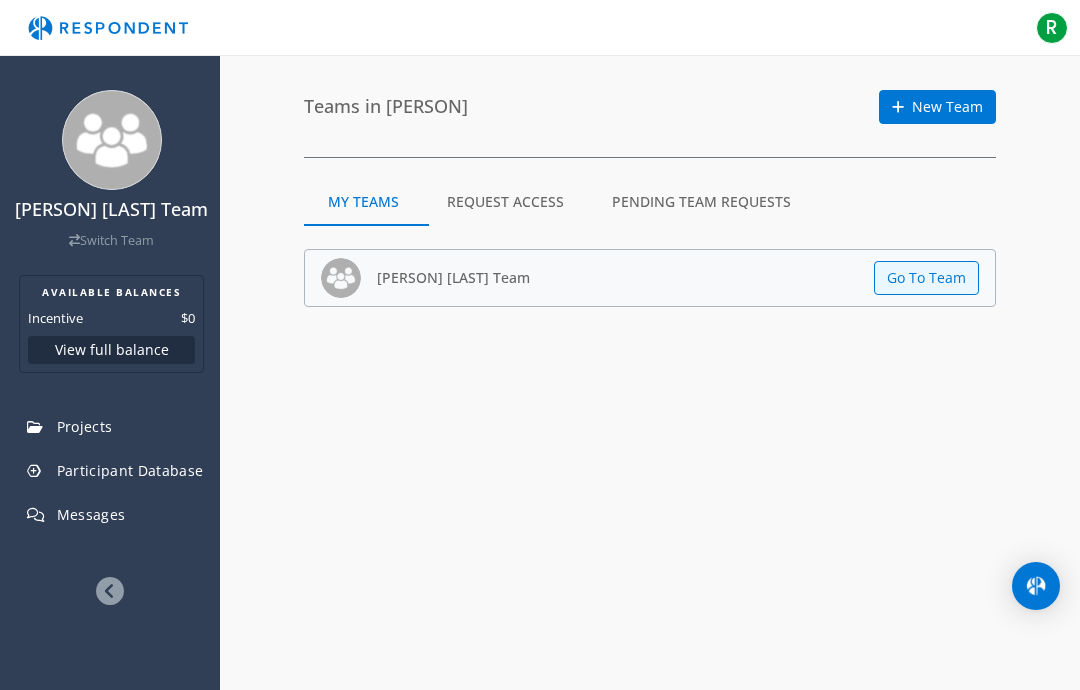 click on "Request Access" at bounding box center [505, 202] 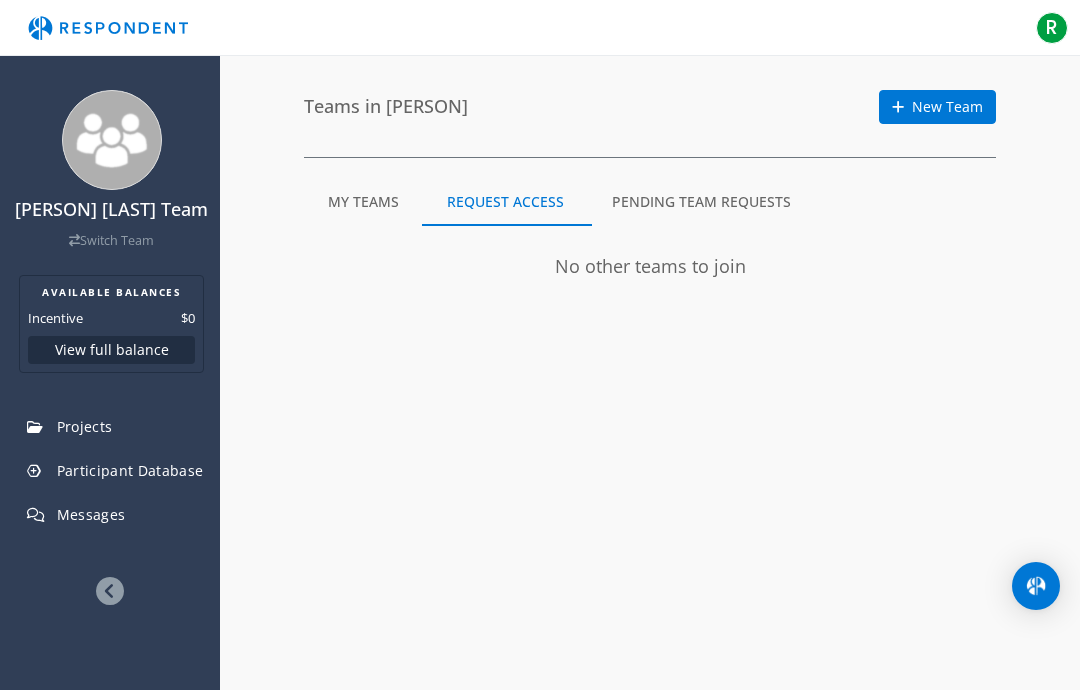click on "Teams in [PERSON] Team      Switch Team                  AVAILABLE BALANCES             Incentive   $0           View full balance                                 Projects               Participant Database               Messages
Teams in [PERSON]        New Team                                  My Teams Request Access Pending Team Requests         My Teams Request Access Pending Team Requests                         [PERSON] Team          Go To Team                           No other teams to join                     No pending new team requests" at bounding box center [540, 345] 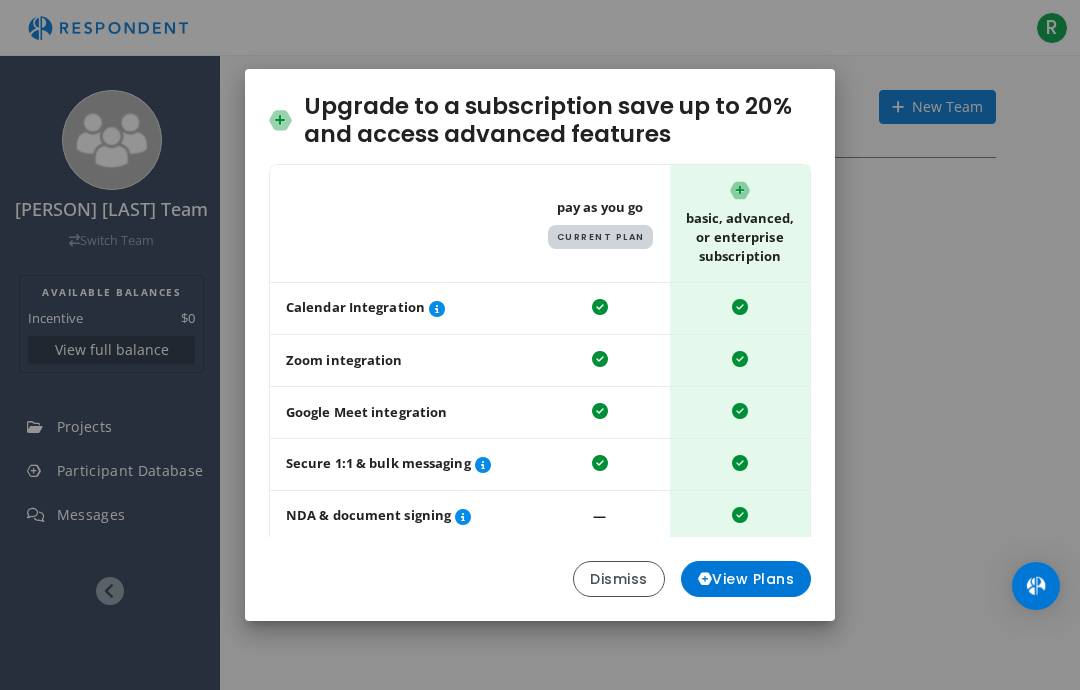 click on "Upgrade to a subscription save up to 20% and access advanced features               Table showing a comparison between the pay as you go plan and the basic, advanced, or enterprise subscription plans             Pay As You Go  Current Plan              Basic, Advanced, or Enterprise Subscription               Calendar Integration                                   Zoom integration                         Google Meet integration                         Secure 1:1 & bulk messaging                                   NDA & document signing                      ―              Participant database                      ―              Filter past participants            ―              Rollover unused credits                      ―                    Billed annually • Starting at $2,160 / yr • Cancel anytime           Dismiss       View Plans" at bounding box center [540, 345] 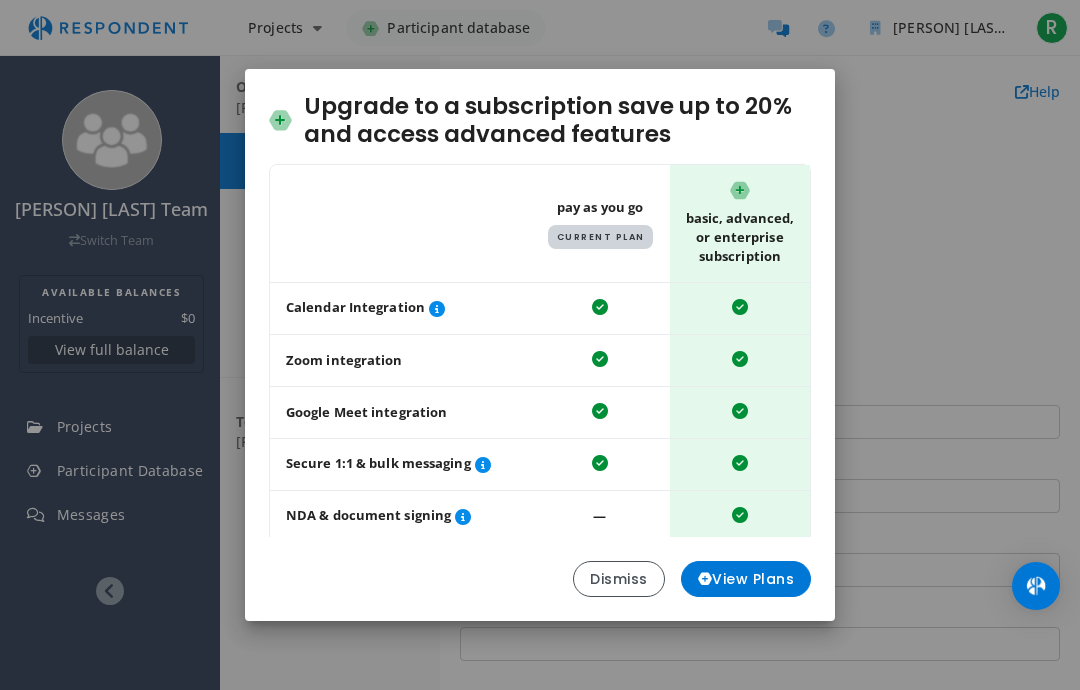click on "Dismiss" at bounding box center [619, 579] 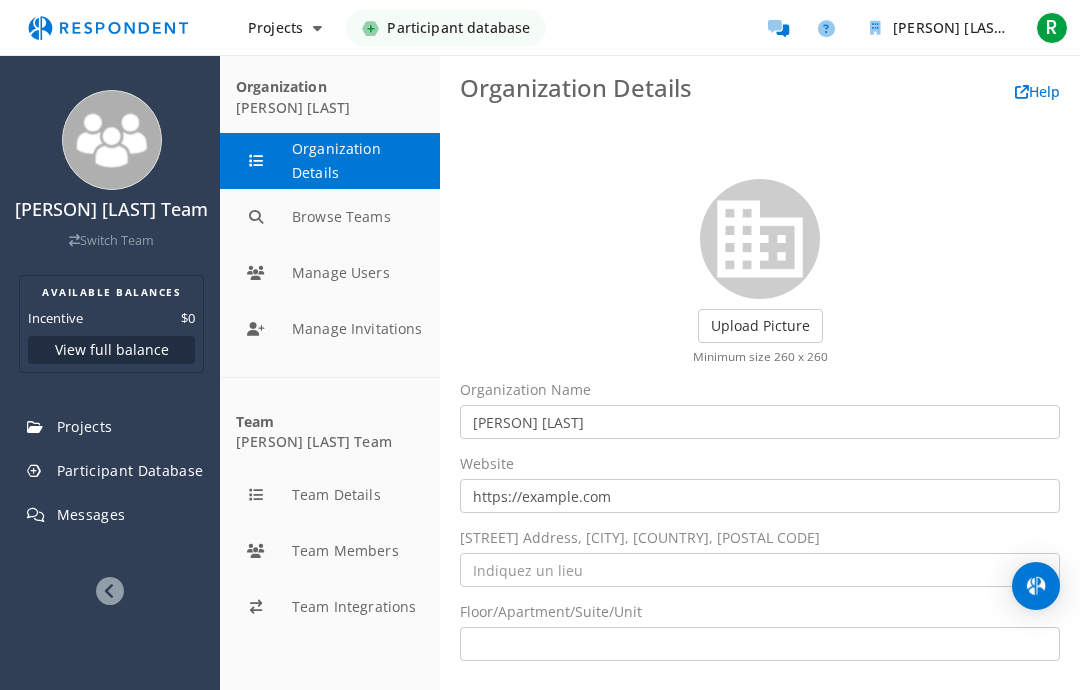 scroll, scrollTop: 80, scrollLeft: 0, axis: vertical 